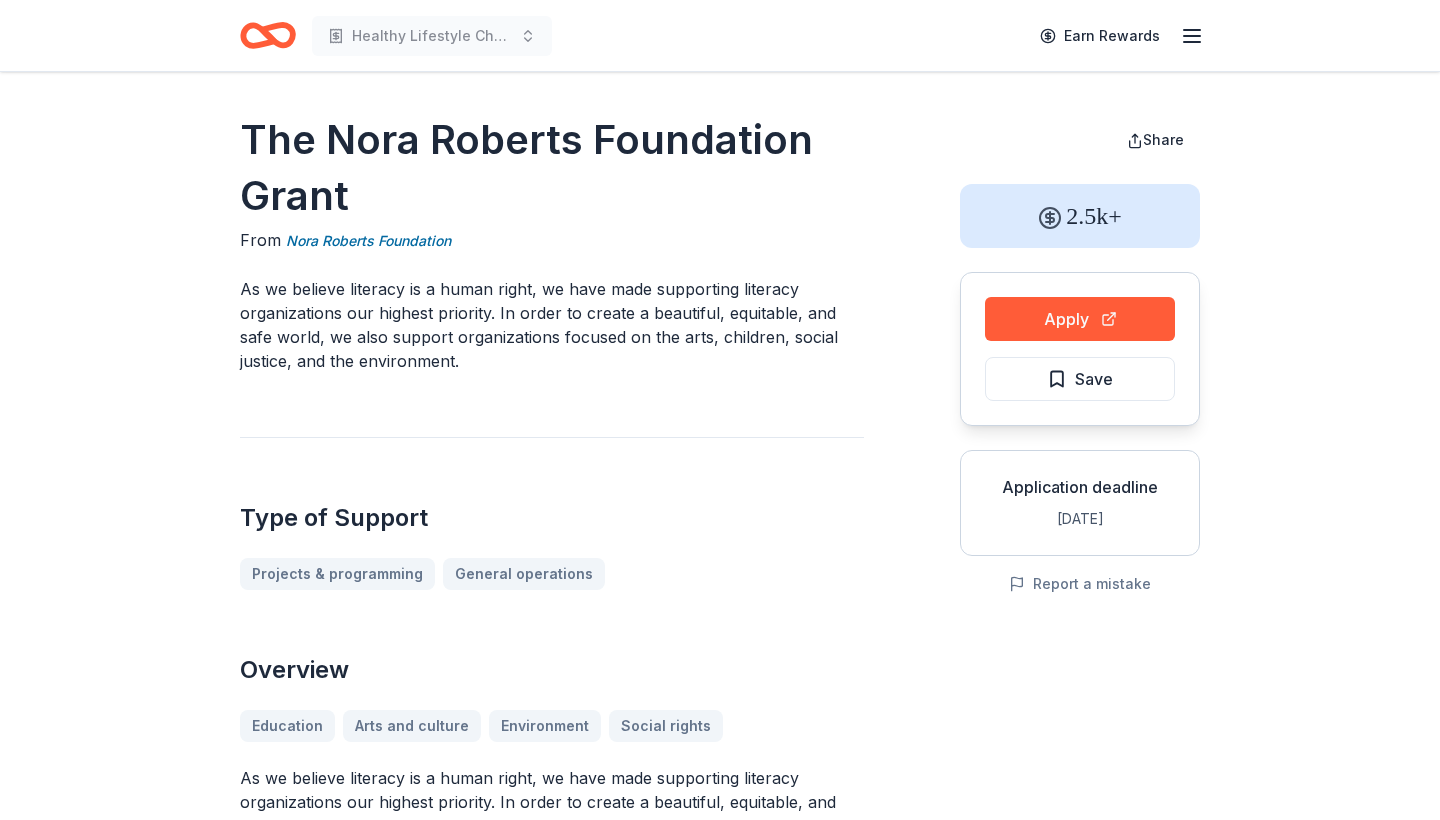 scroll, scrollTop: 0, scrollLeft: 0, axis: both 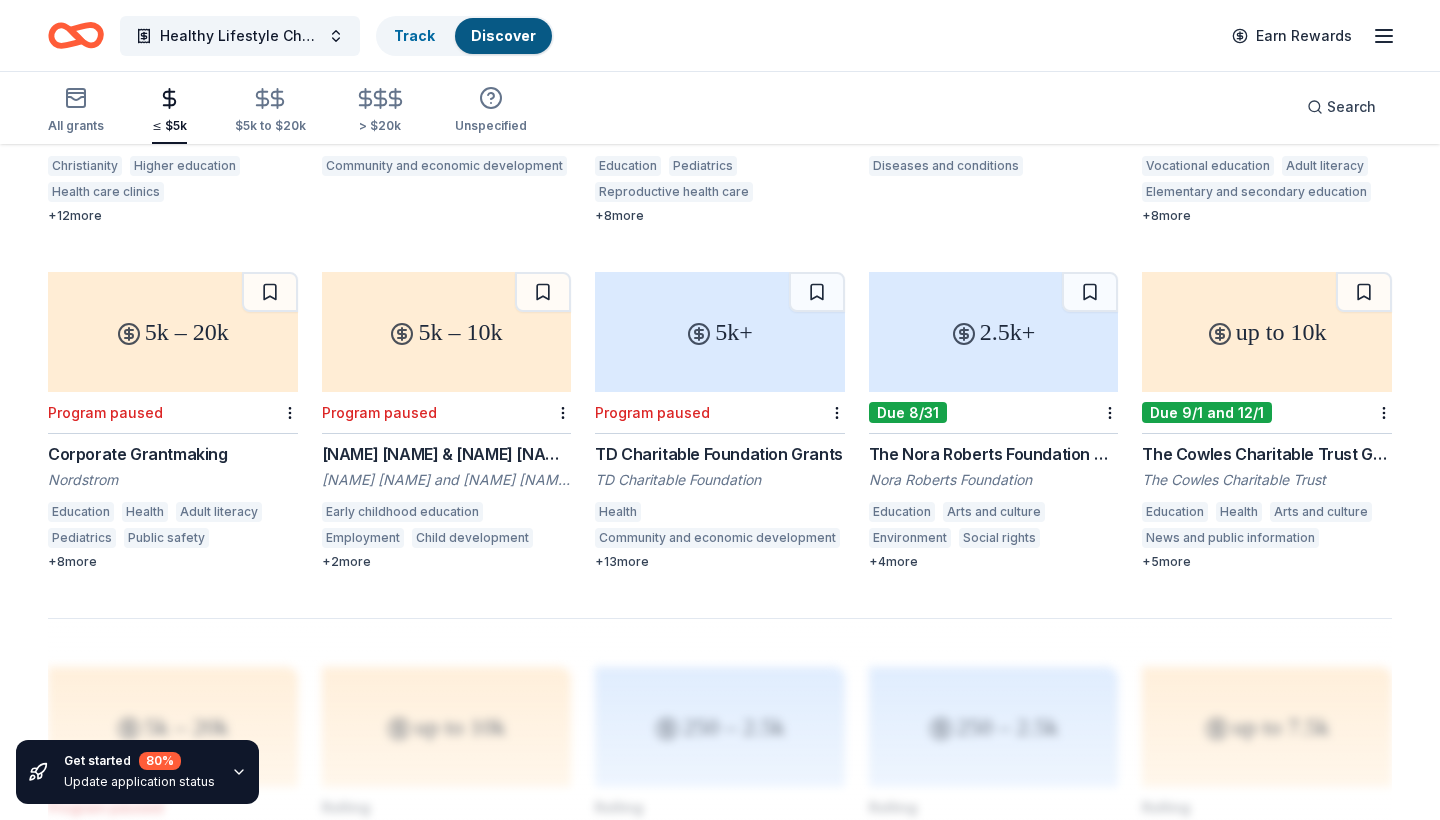 click on "The Cowles Charitable Trust Grant" at bounding box center (1267, 454) 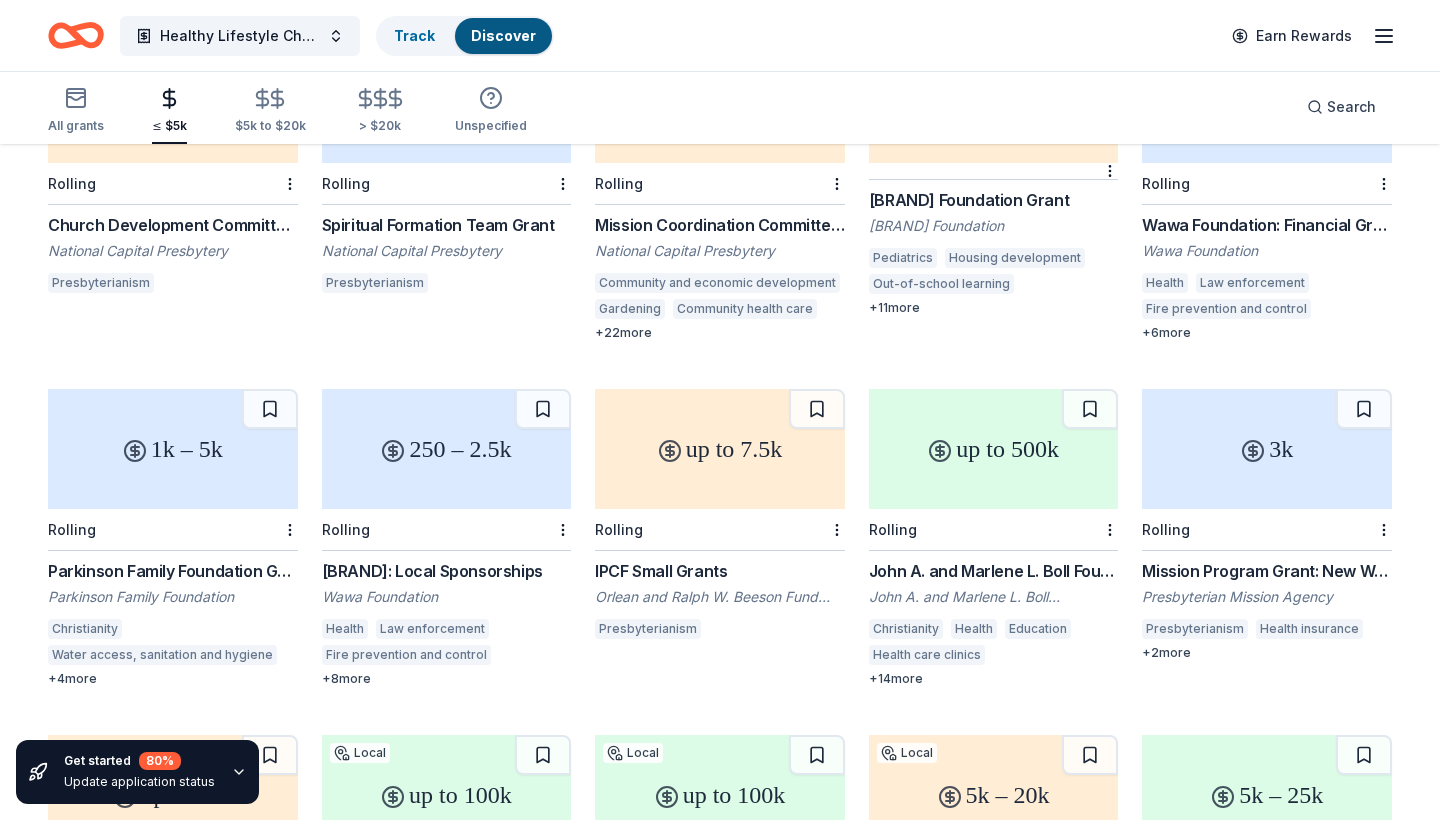 scroll, scrollTop: 289, scrollLeft: 0, axis: vertical 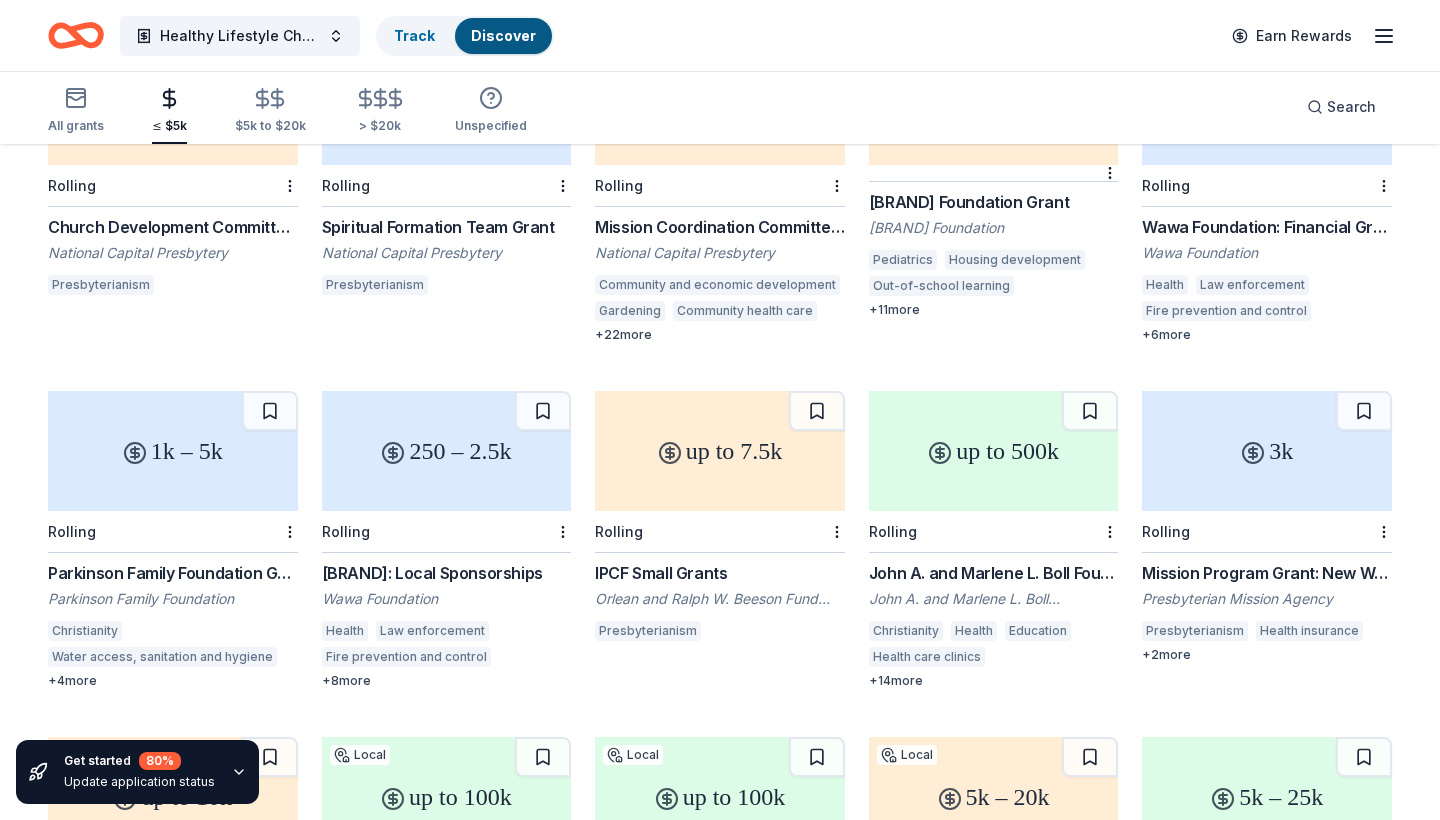 click on "250 – 2.5k" at bounding box center [447, 451] 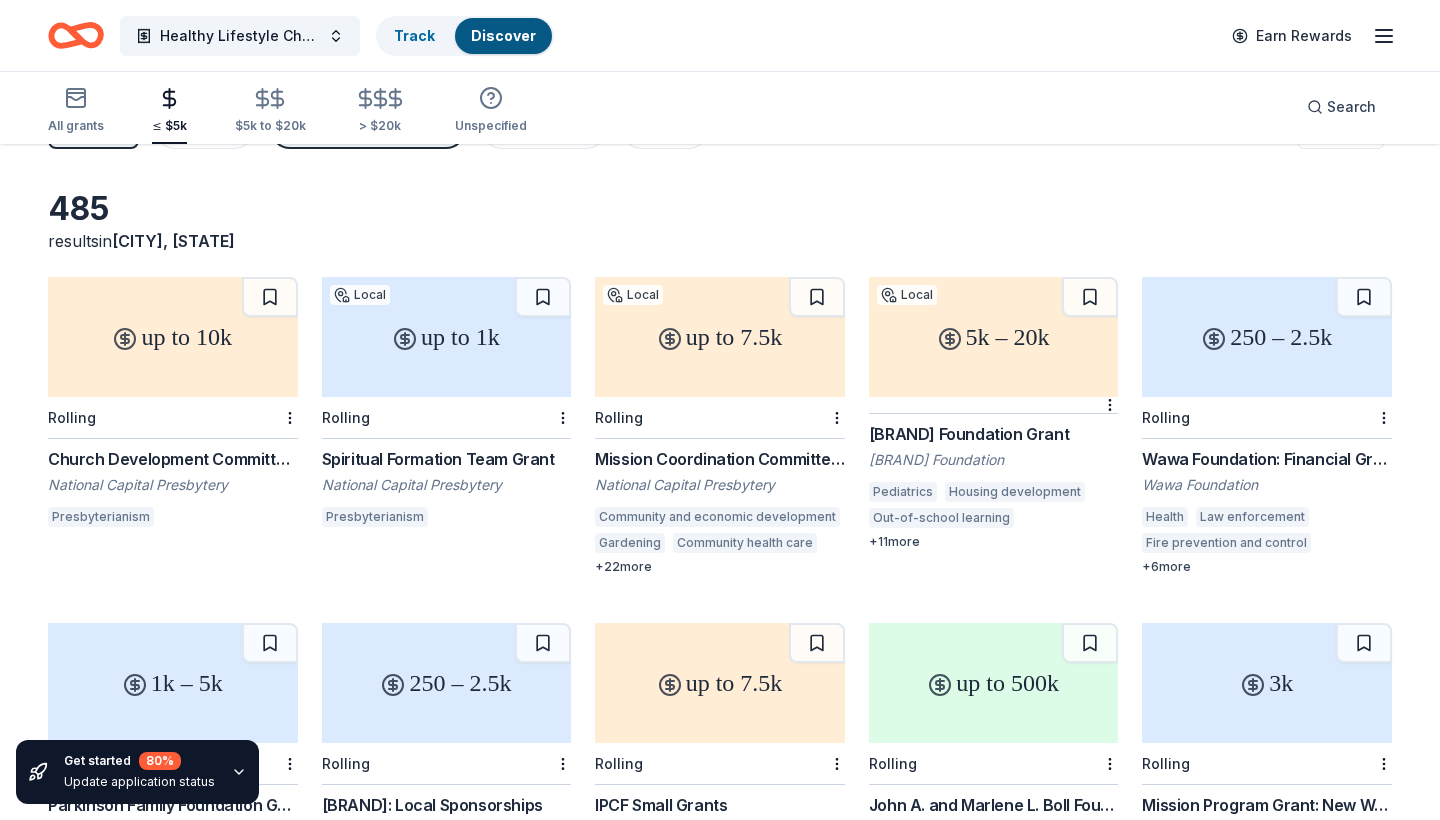 scroll, scrollTop: 54, scrollLeft: 0, axis: vertical 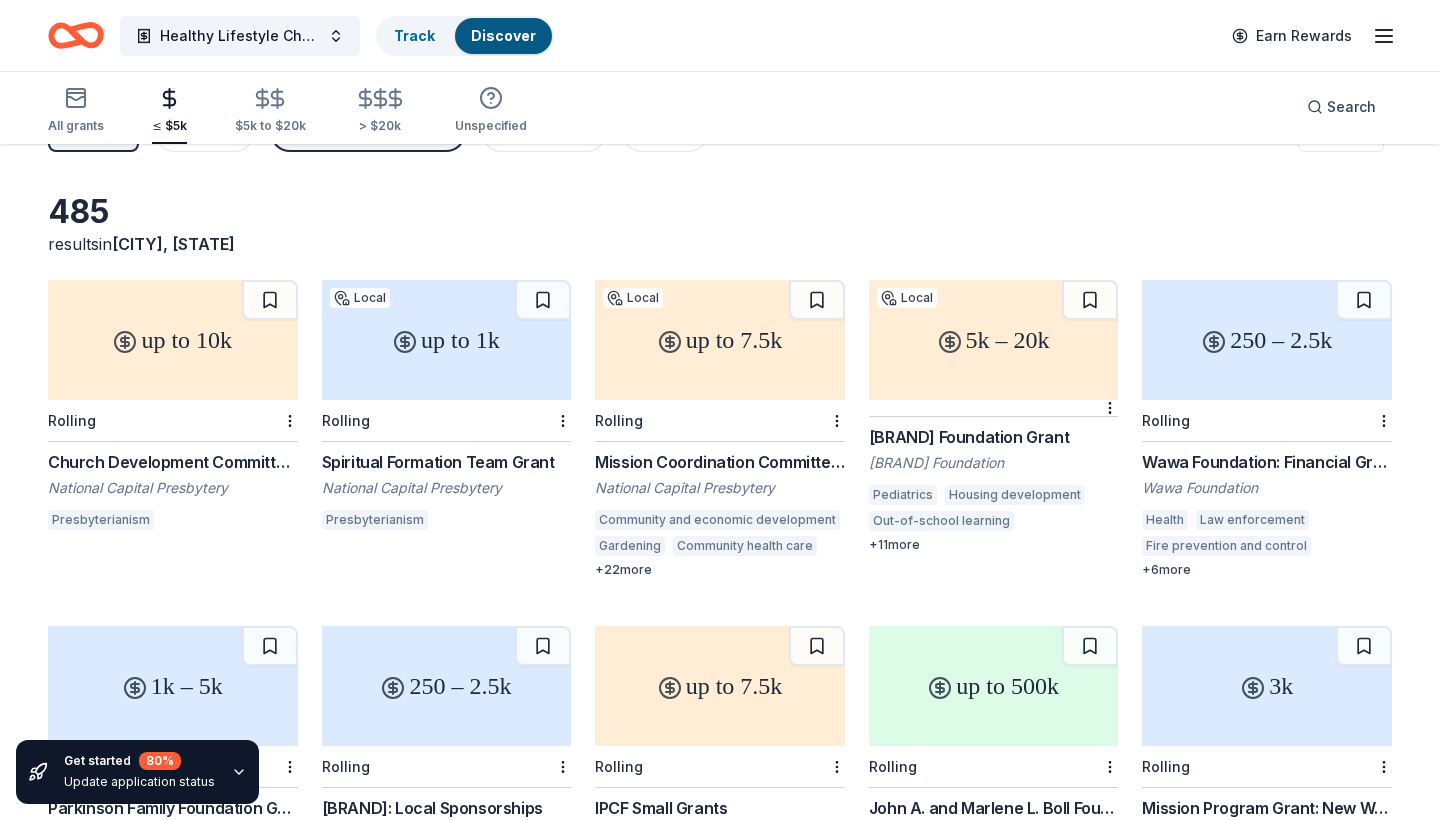 click on "up to 7.5k" at bounding box center [720, 340] 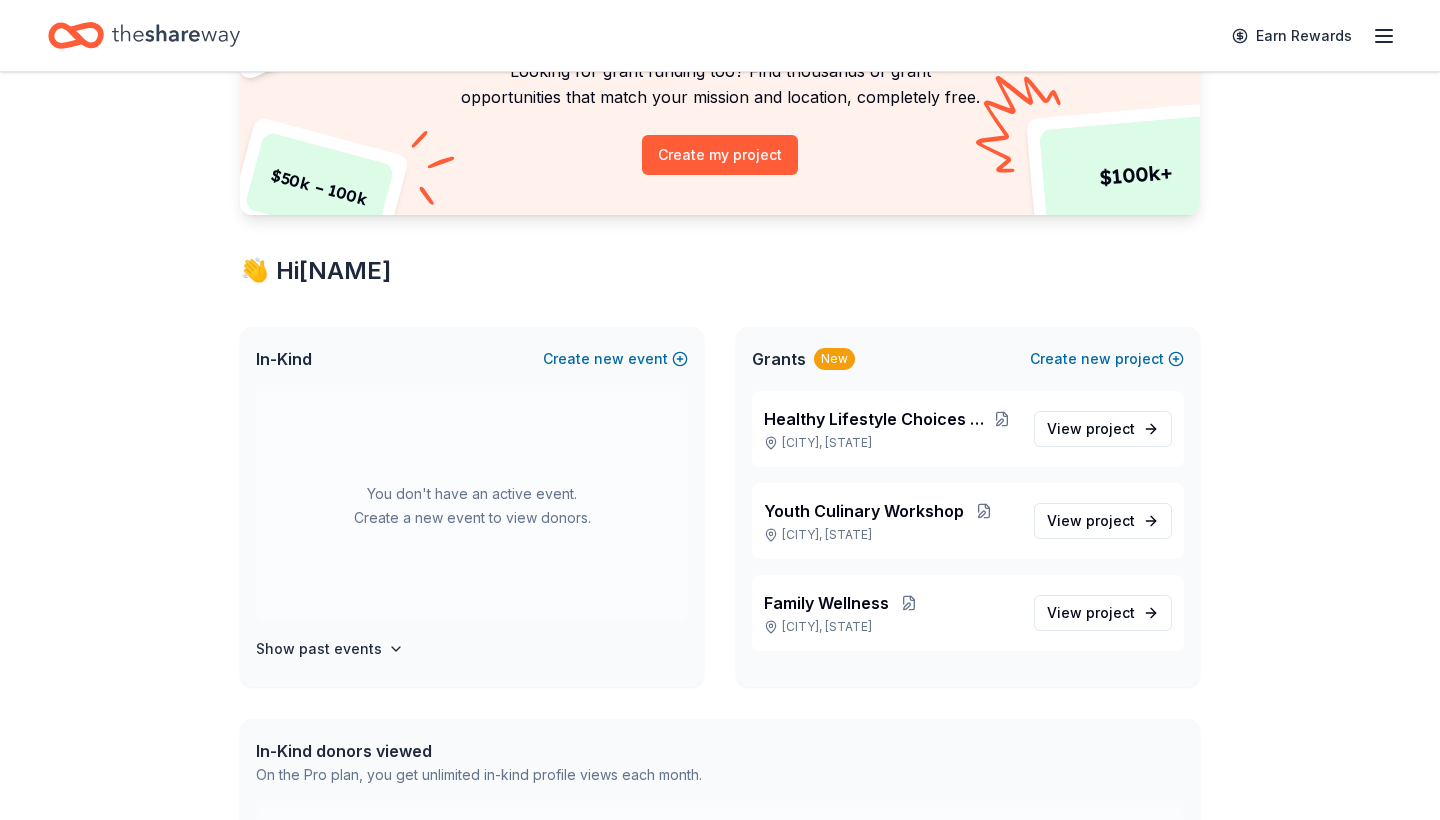 scroll, scrollTop: 189, scrollLeft: 0, axis: vertical 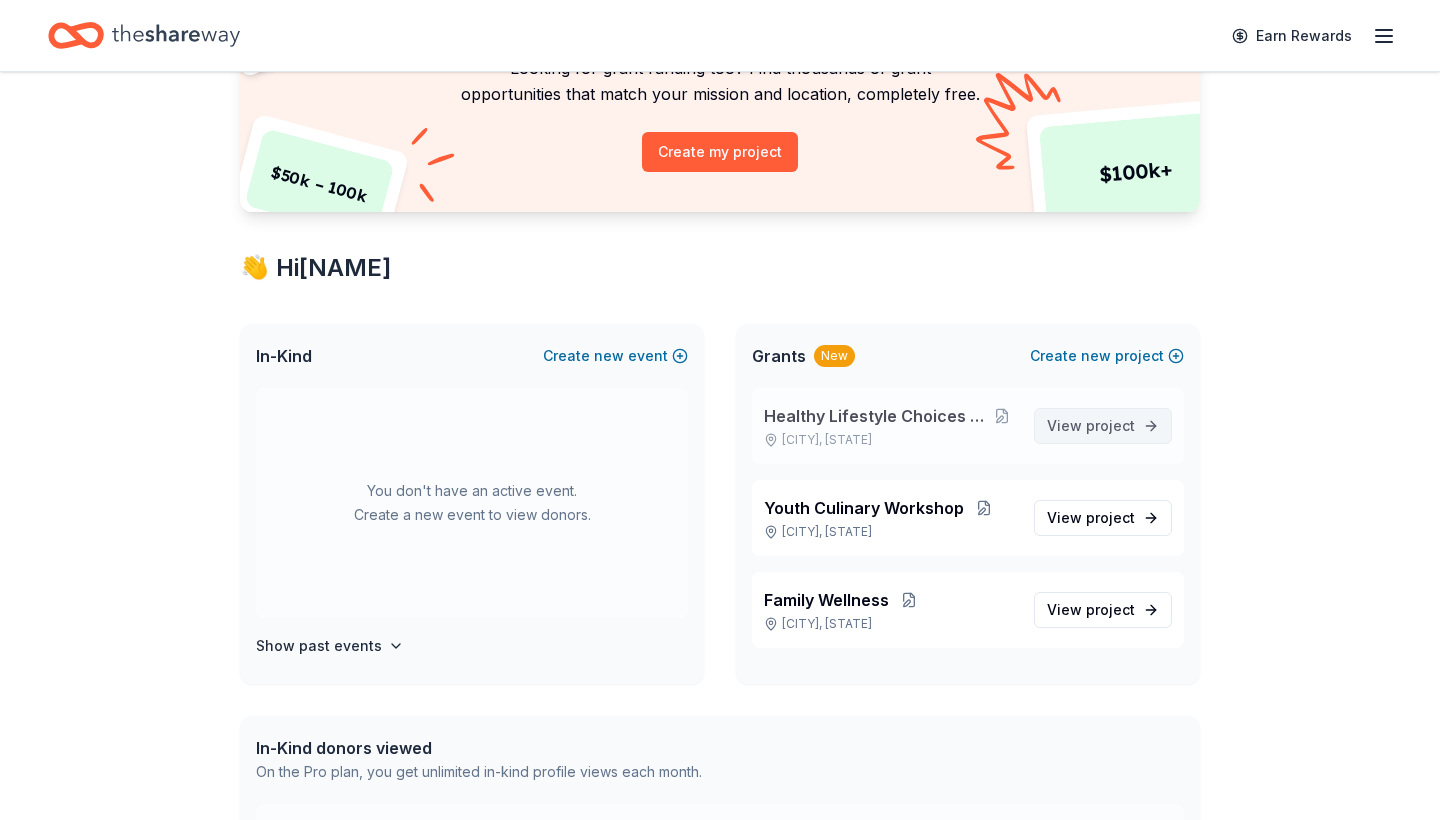 click on "View   project" at bounding box center (1091, 426) 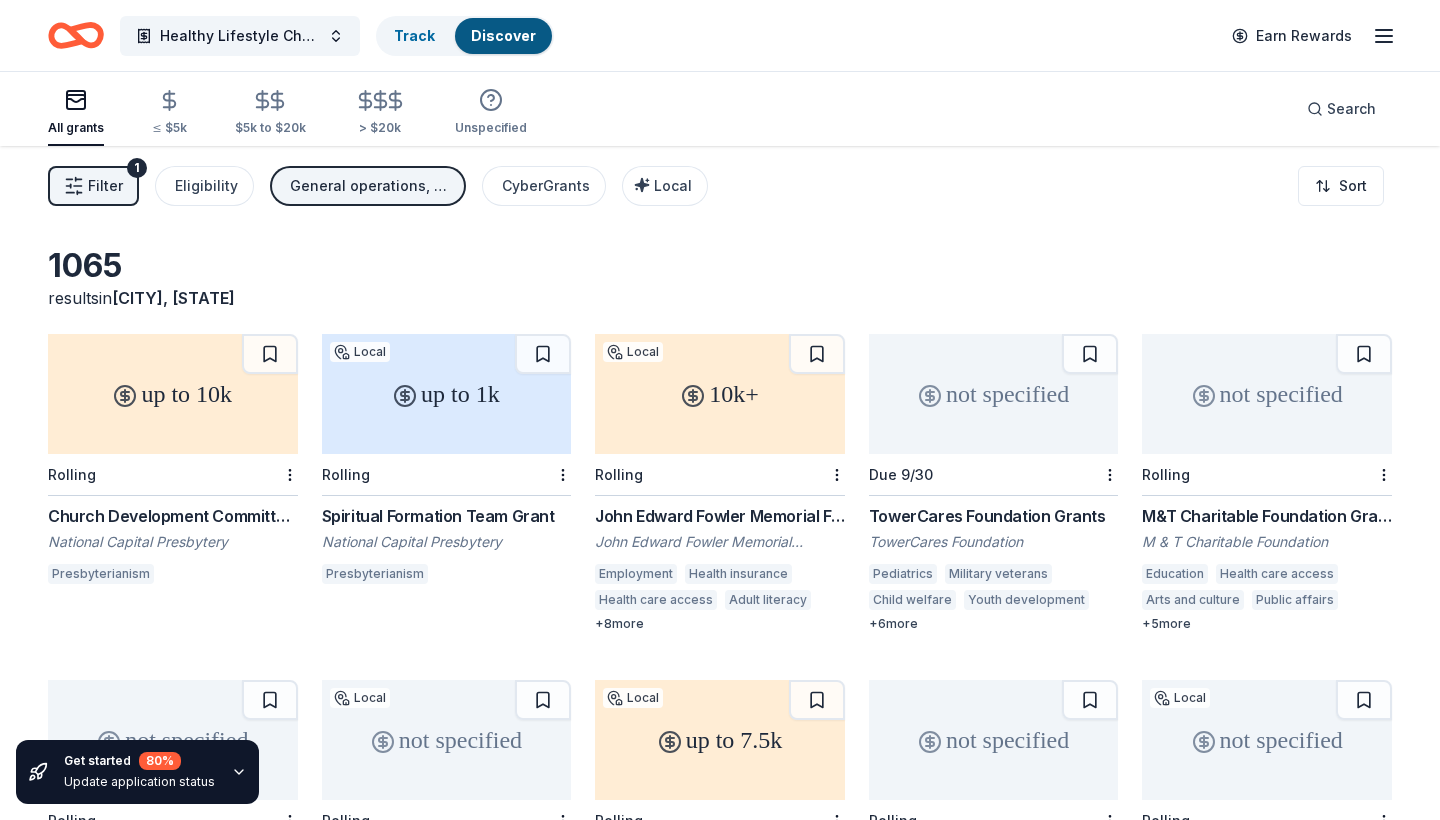 scroll, scrollTop: 0, scrollLeft: 0, axis: both 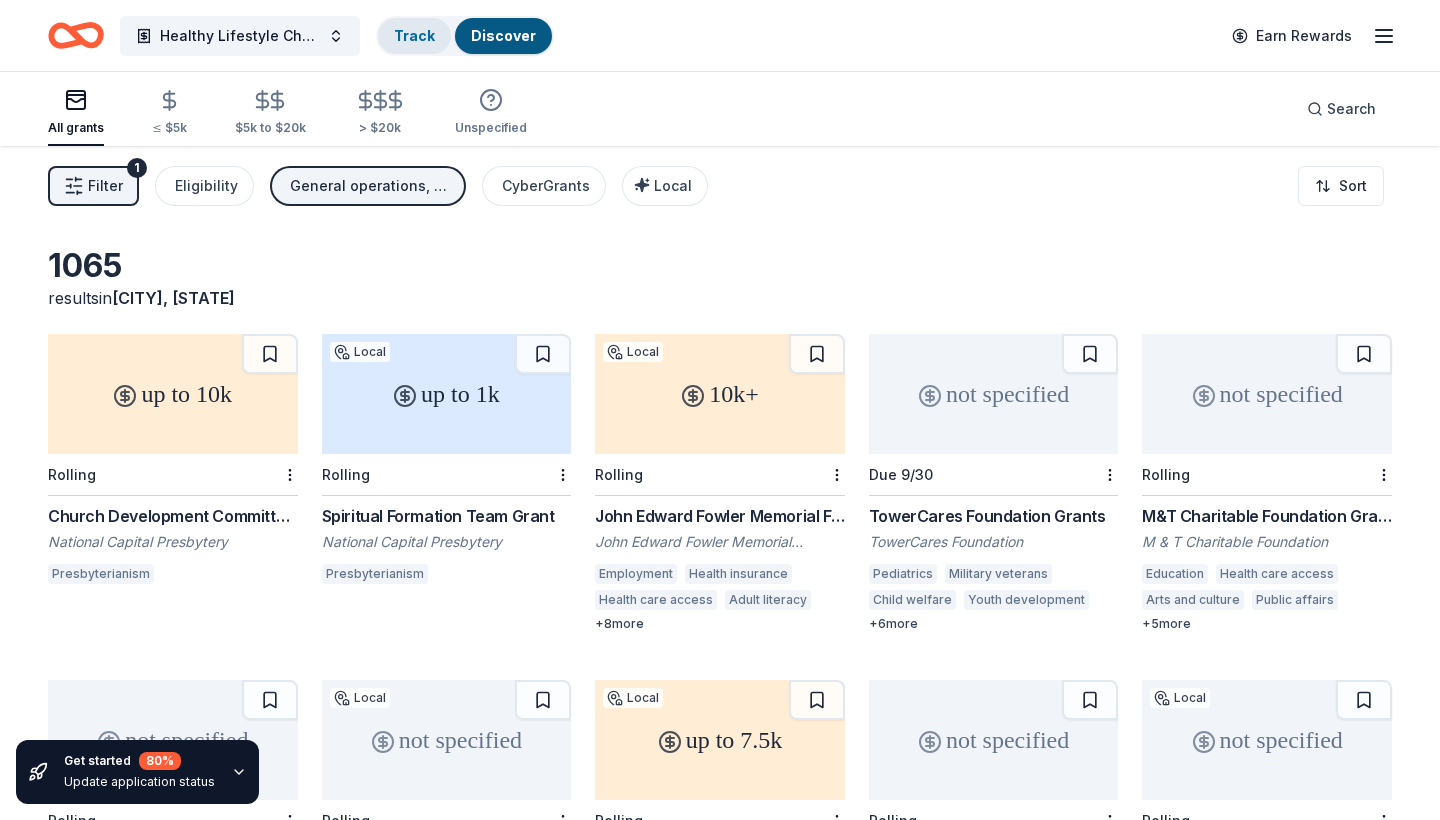 click on "Track" at bounding box center (414, 35) 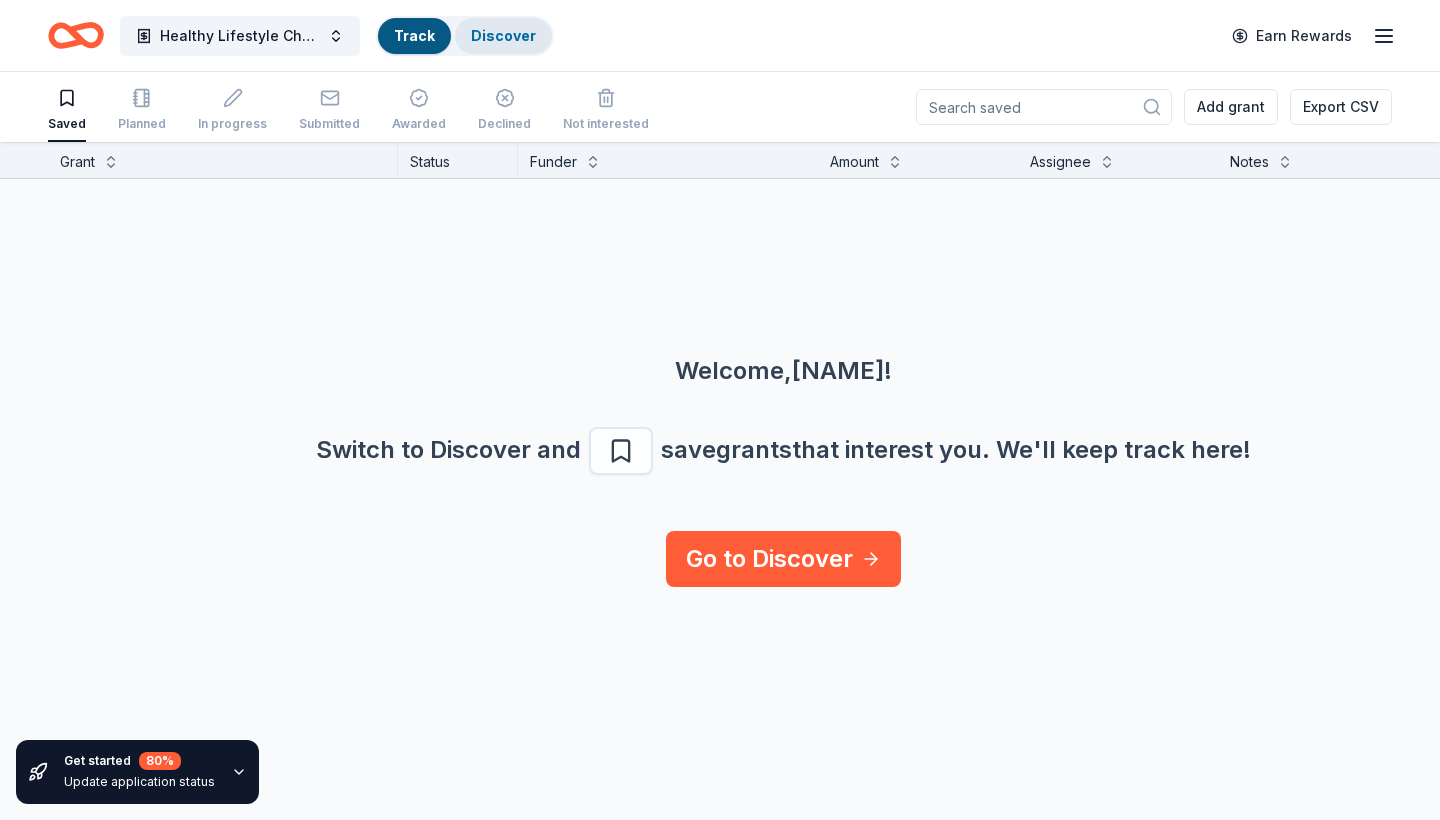 click on "Discover" at bounding box center (503, 35) 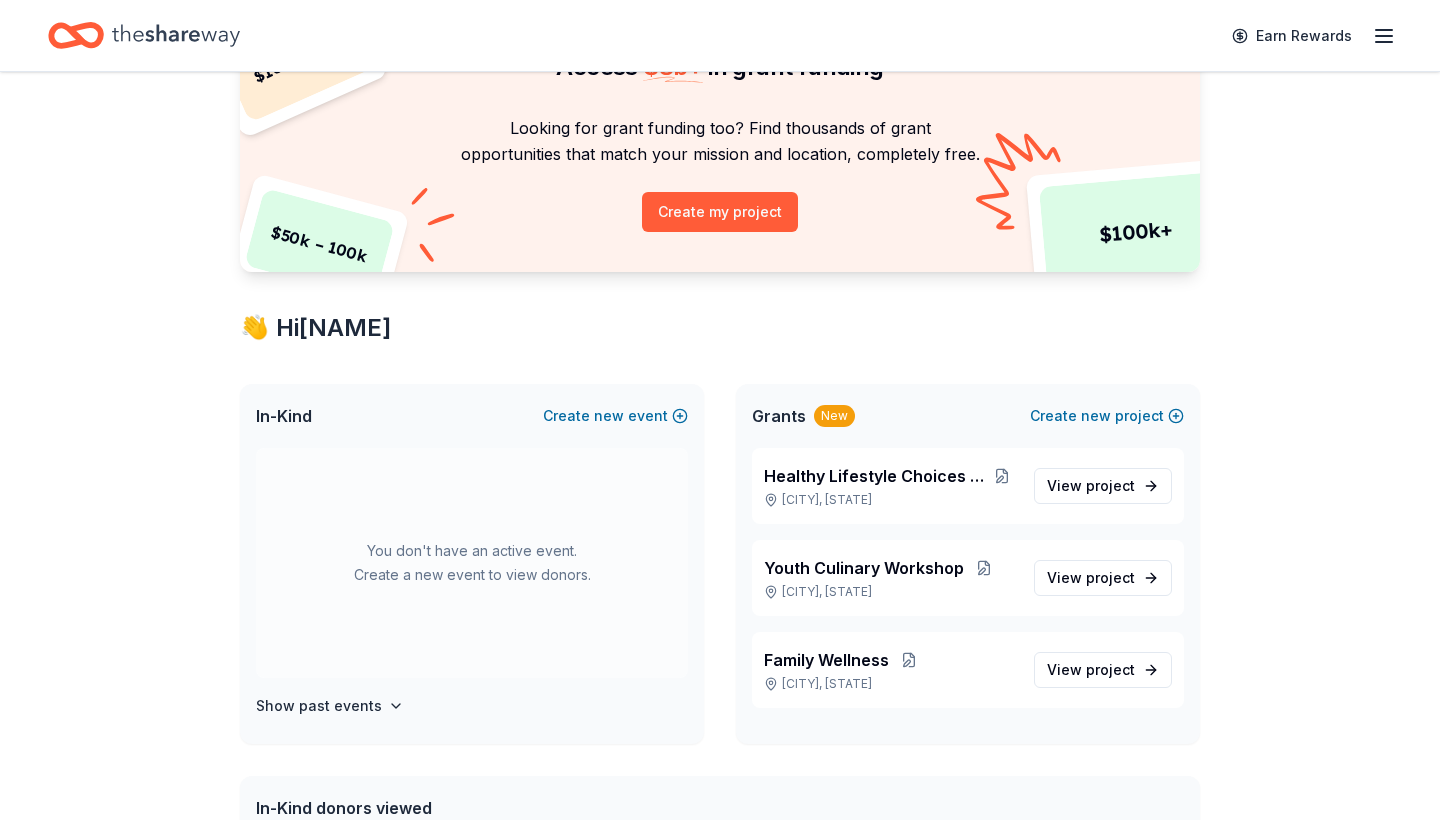 scroll, scrollTop: 137, scrollLeft: 0, axis: vertical 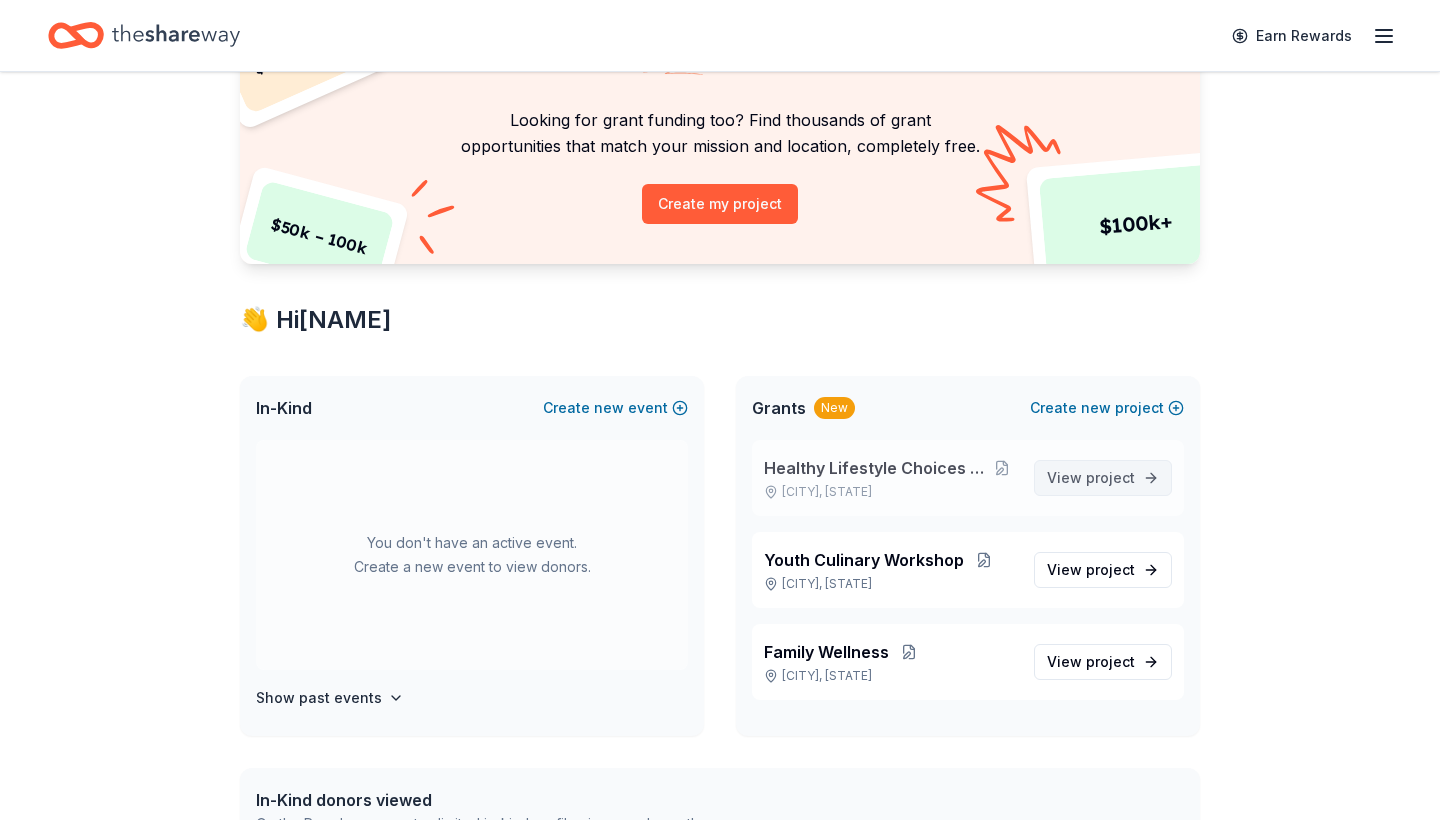 click on "project" at bounding box center [1110, 477] 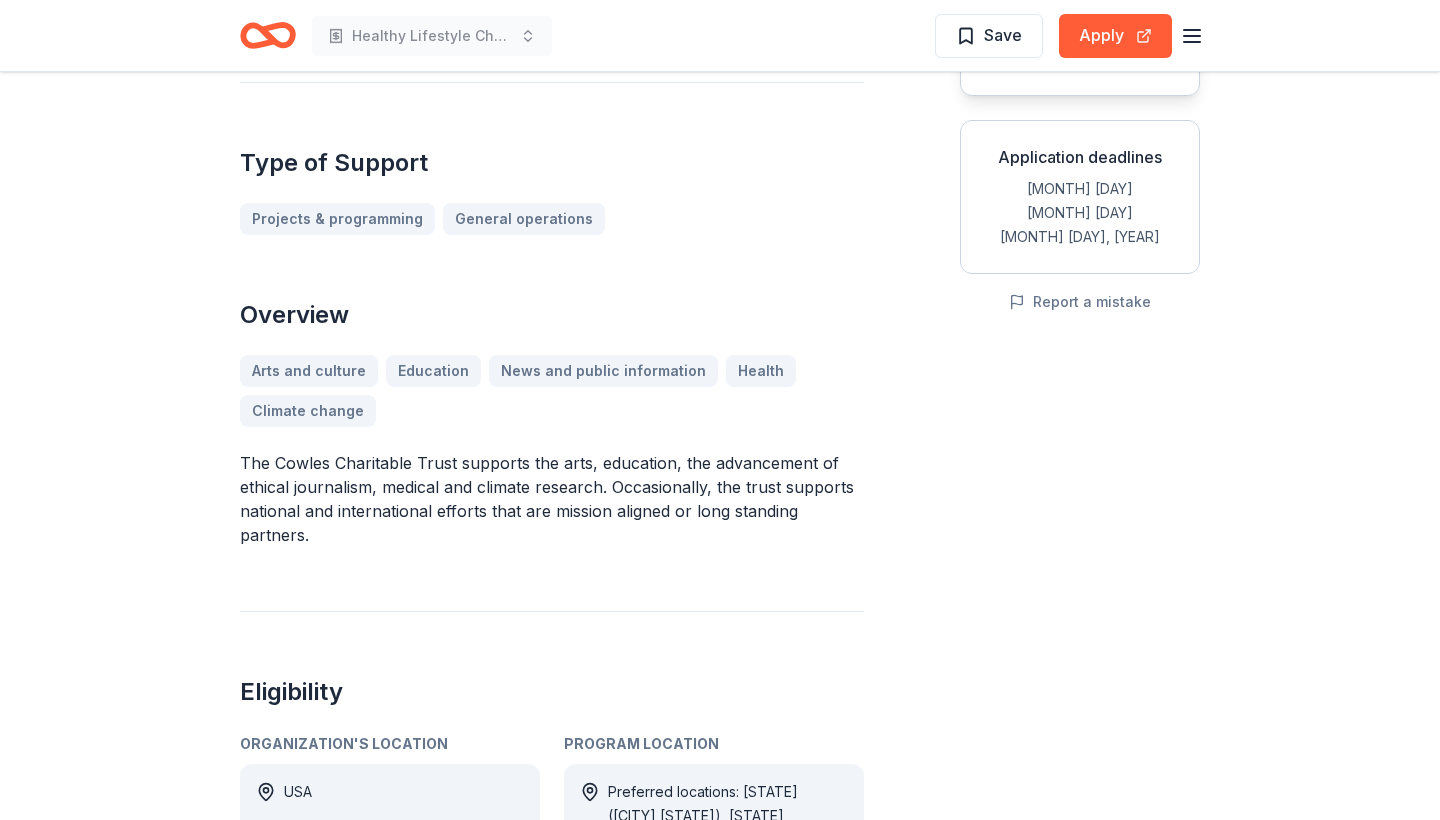 scroll, scrollTop: 304, scrollLeft: 0, axis: vertical 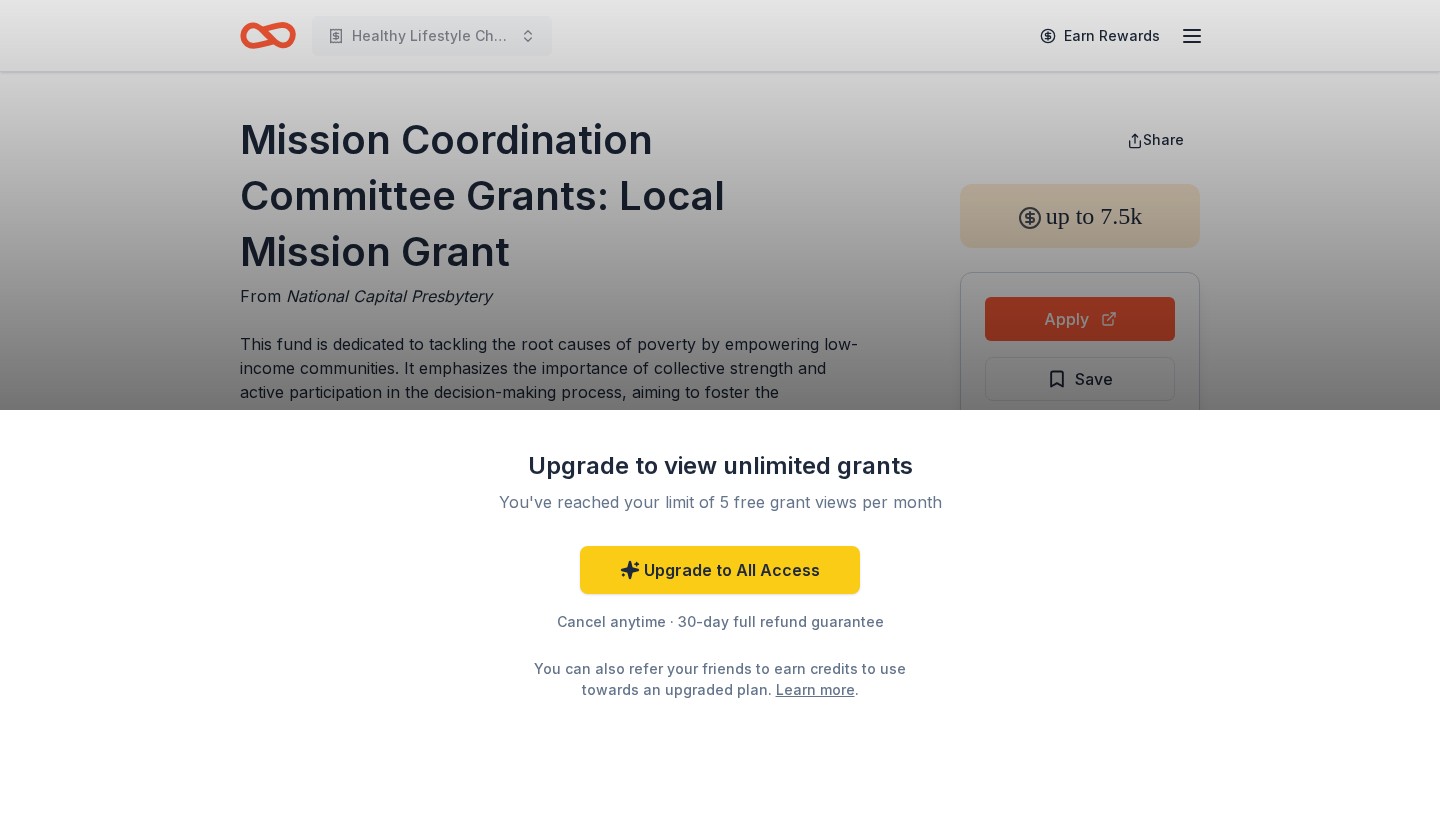 click on "Upgrade to view unlimited grants You've reached your limit of 5 free grant views per month Upgrade to All Access Cancel anytime · 30-day full refund guarantee You can also refer your friends to earn credits to use towards an upgraded plan.   Learn more ." at bounding box center (720, 410) 